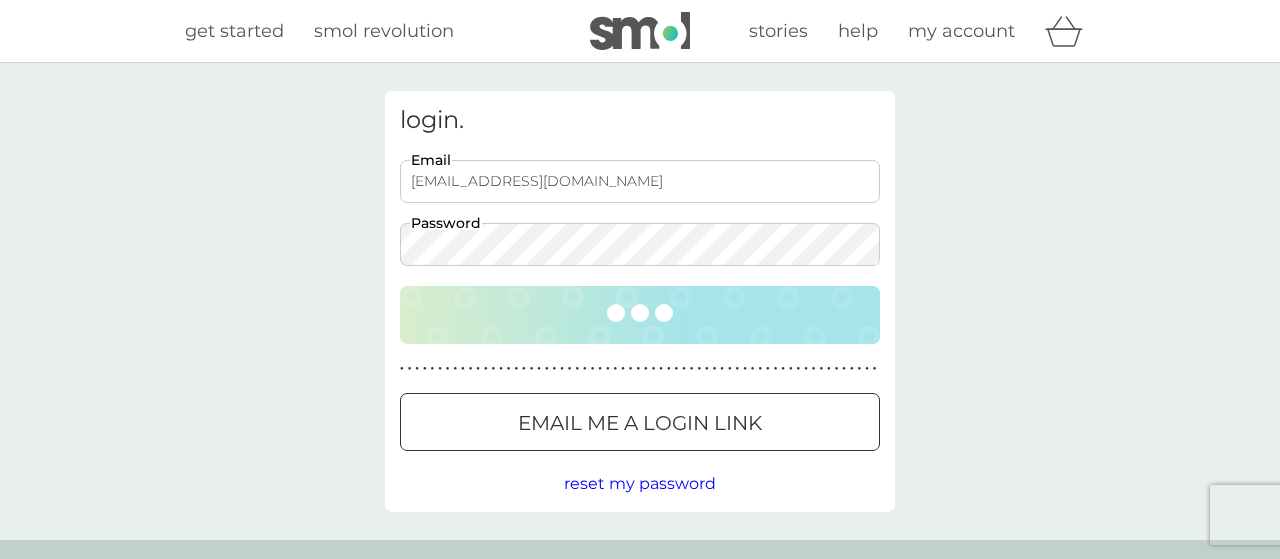 scroll, scrollTop: 0, scrollLeft: 0, axis: both 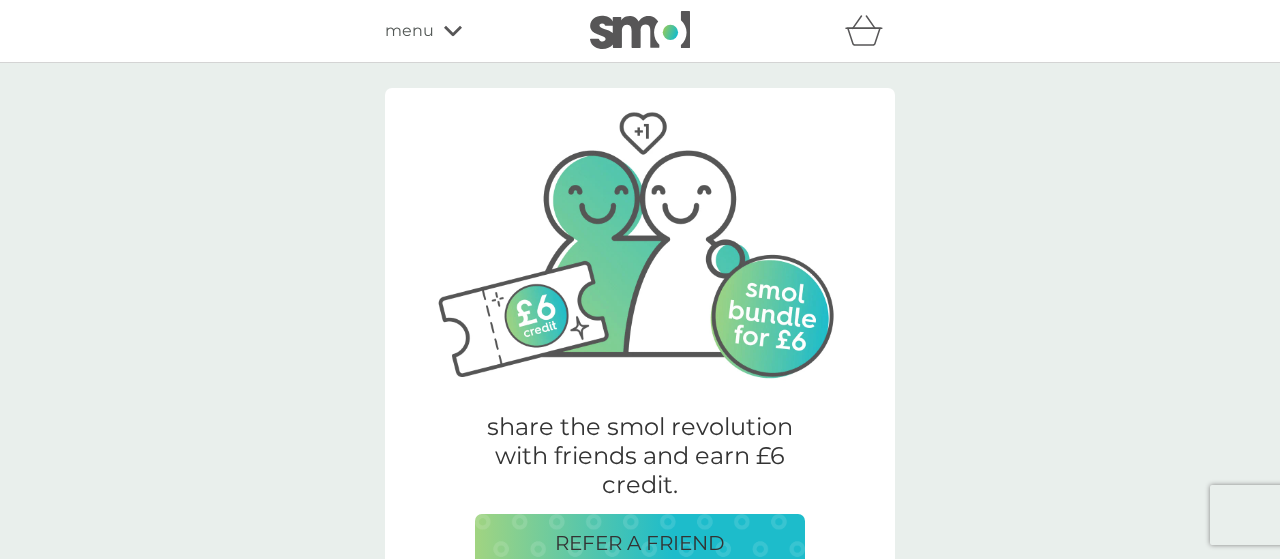 click on "menu" at bounding box center (409, 31) 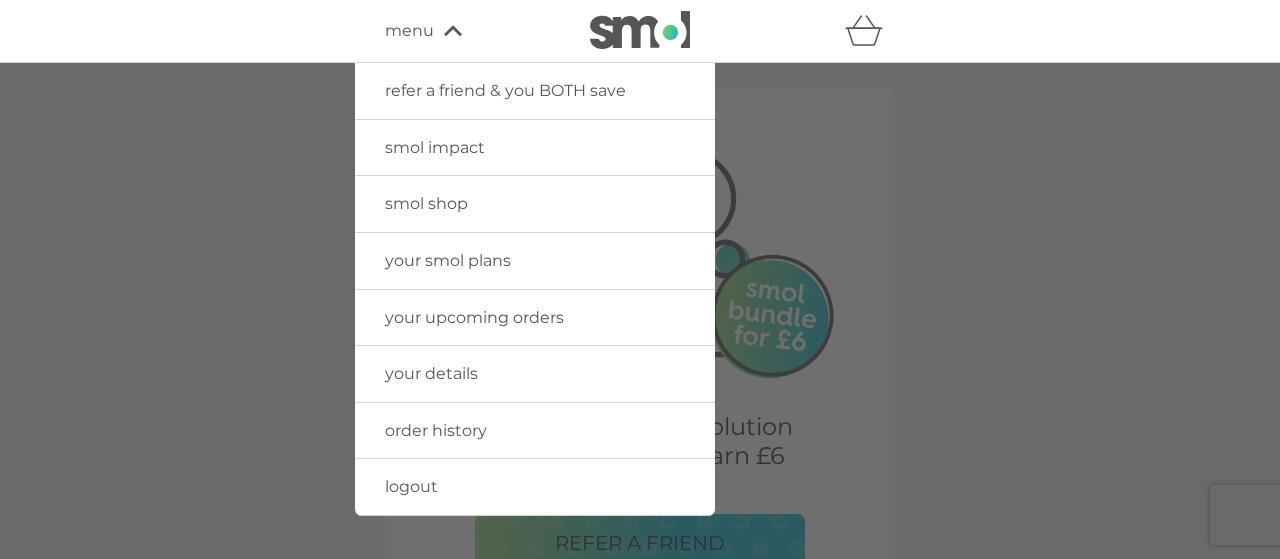 click on "your smol plans" at bounding box center [448, 260] 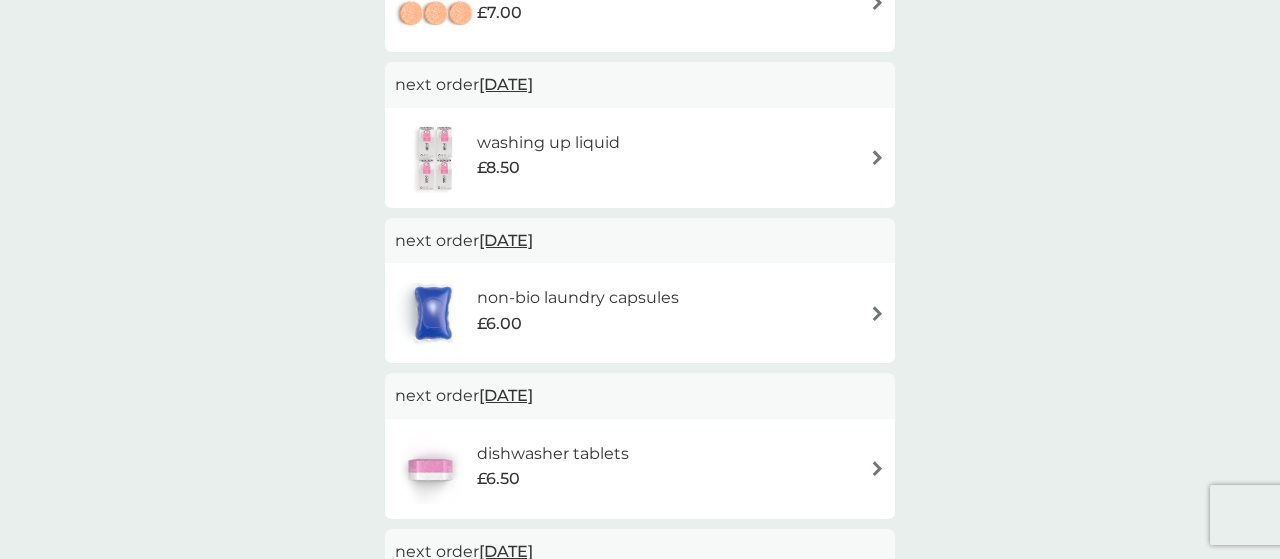 scroll, scrollTop: 243, scrollLeft: 0, axis: vertical 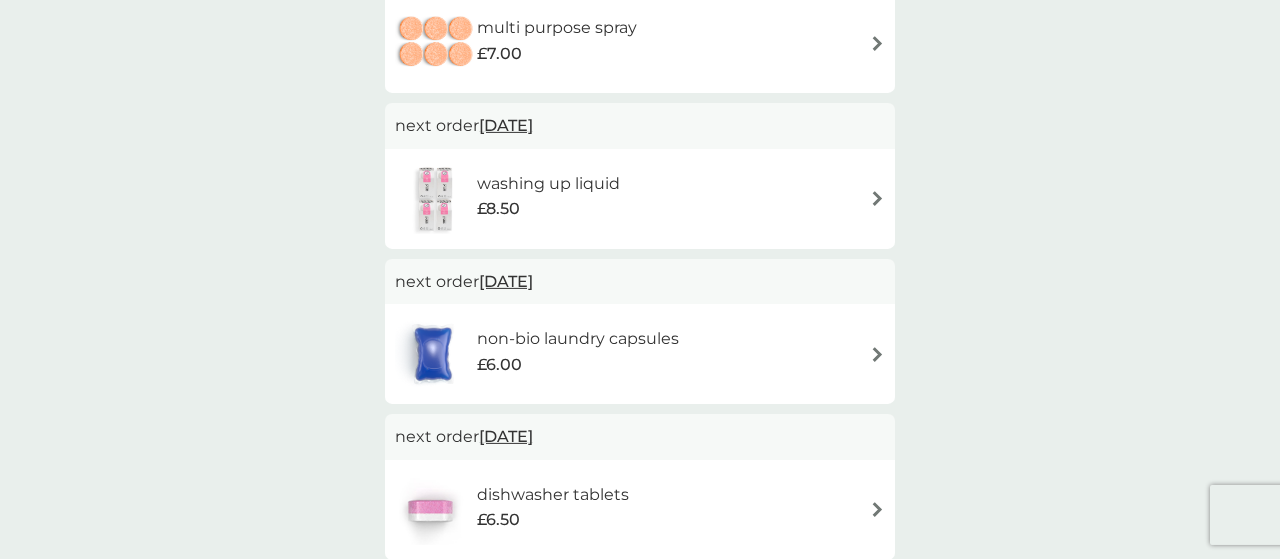 click on "£6.50" at bounding box center (553, 520) 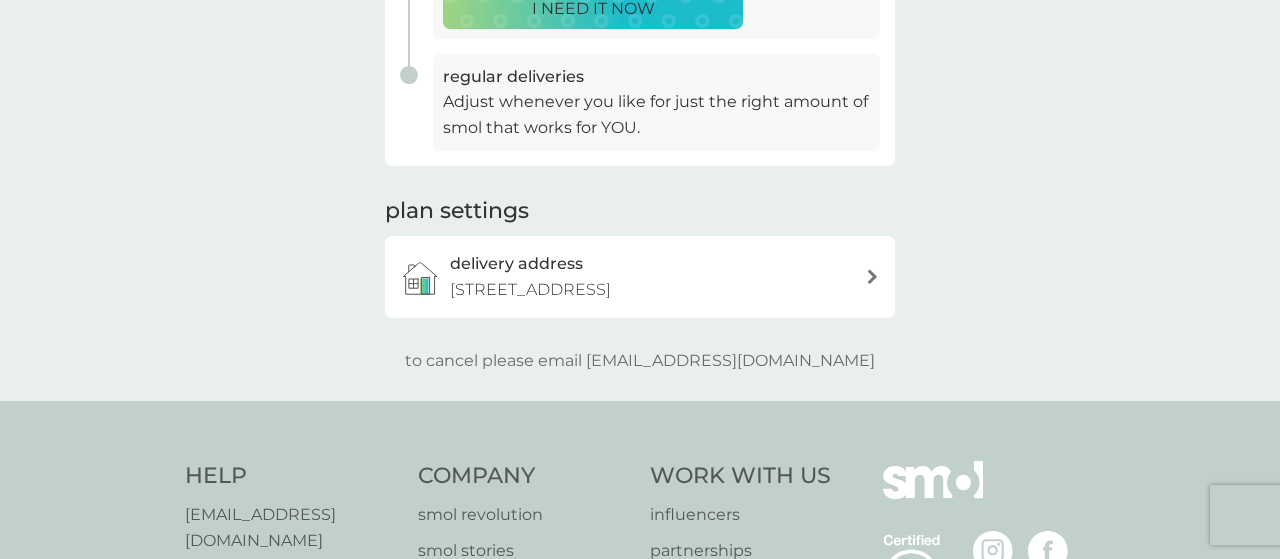 scroll, scrollTop: 294, scrollLeft: 0, axis: vertical 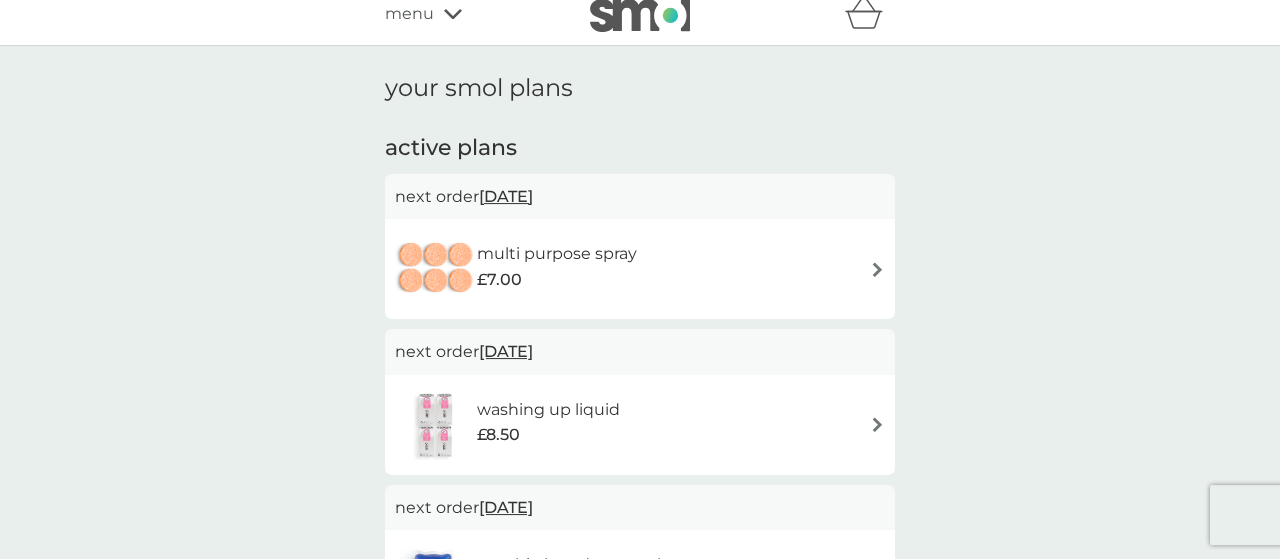 click on "multi purpose spray £7.00" at bounding box center [640, 269] 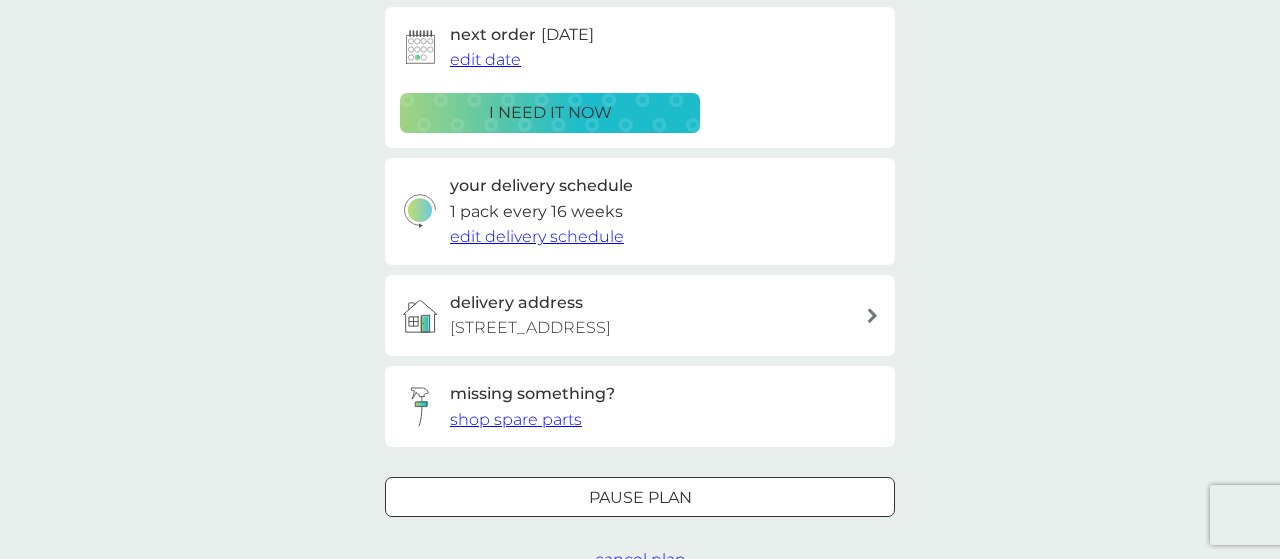 scroll, scrollTop: 336, scrollLeft: 0, axis: vertical 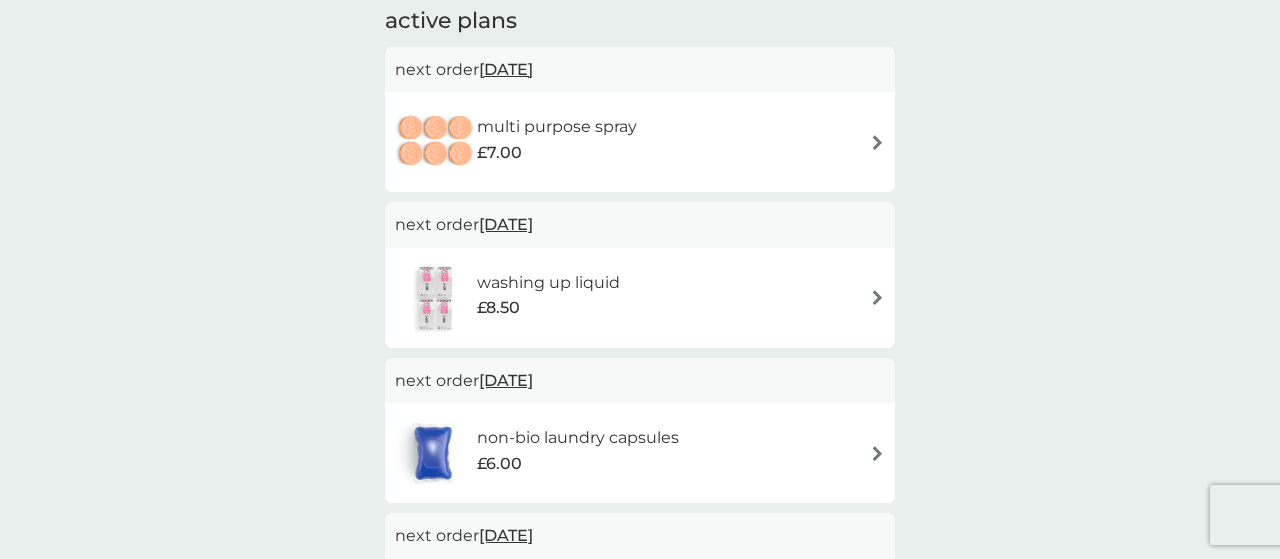 click on "washing up liquid £8.50" at bounding box center (640, 298) 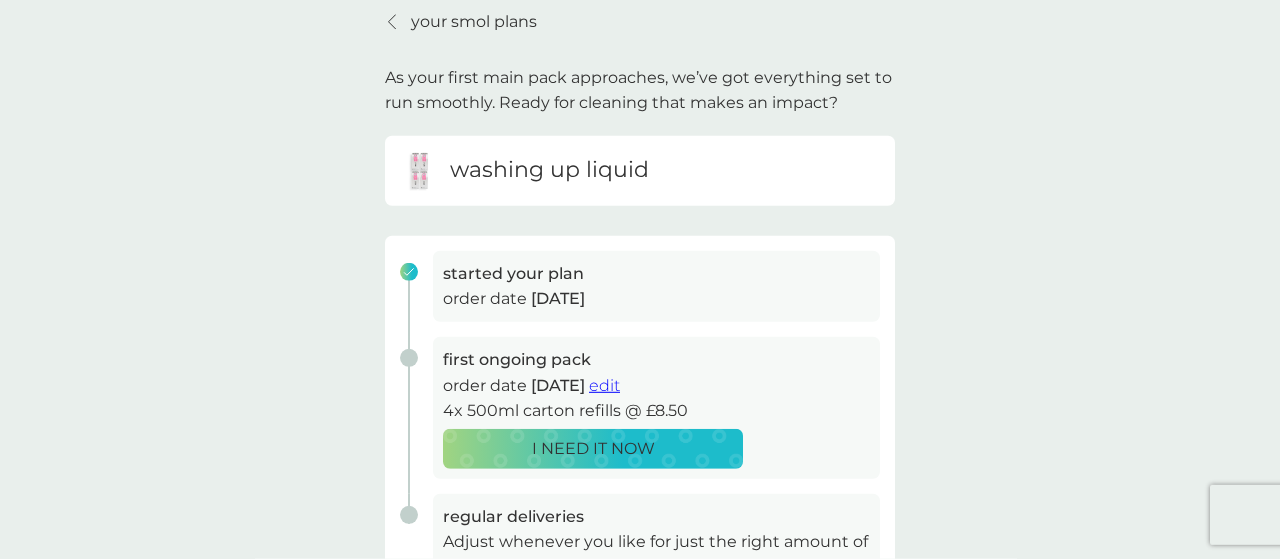 scroll, scrollTop: 108, scrollLeft: 0, axis: vertical 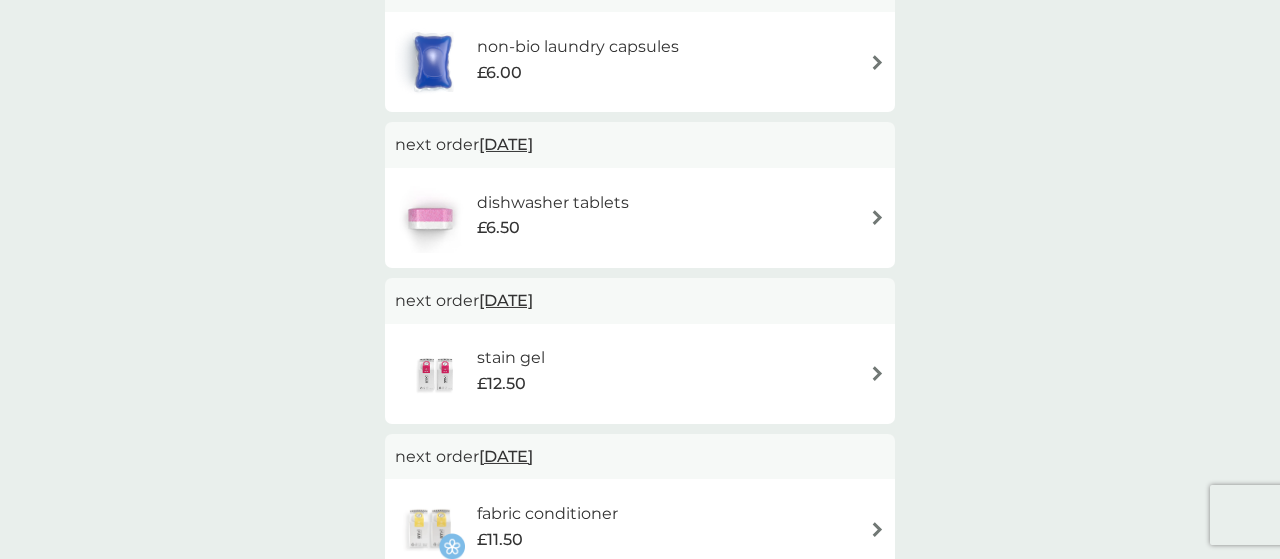 click on "stain gel £12.50" at bounding box center (640, 374) 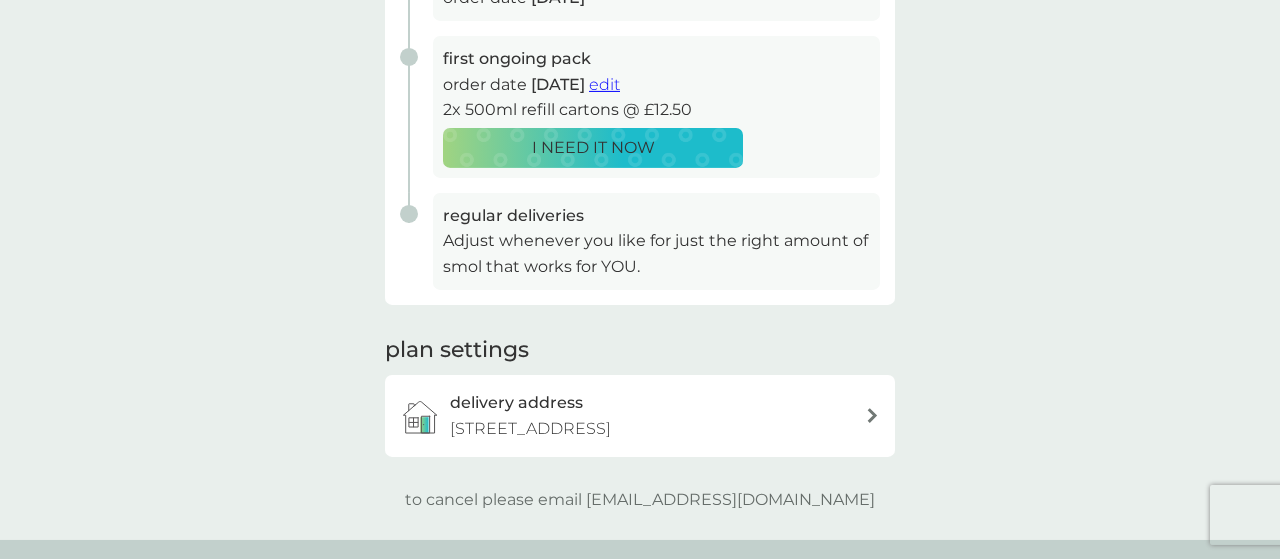 scroll, scrollTop: 104, scrollLeft: 0, axis: vertical 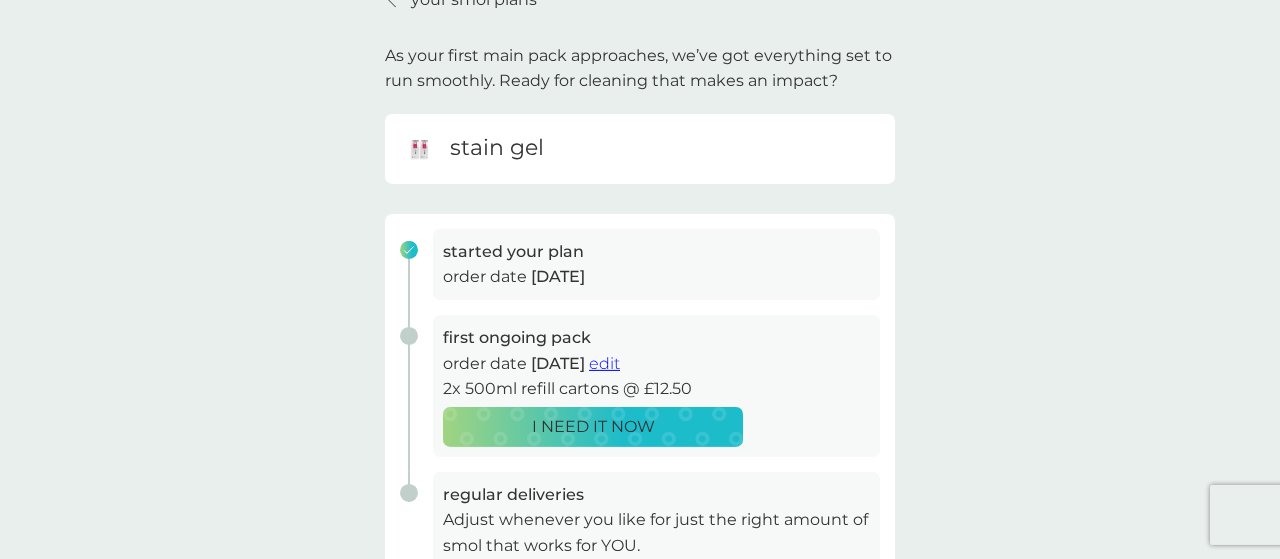 click on "edit" at bounding box center [604, 363] 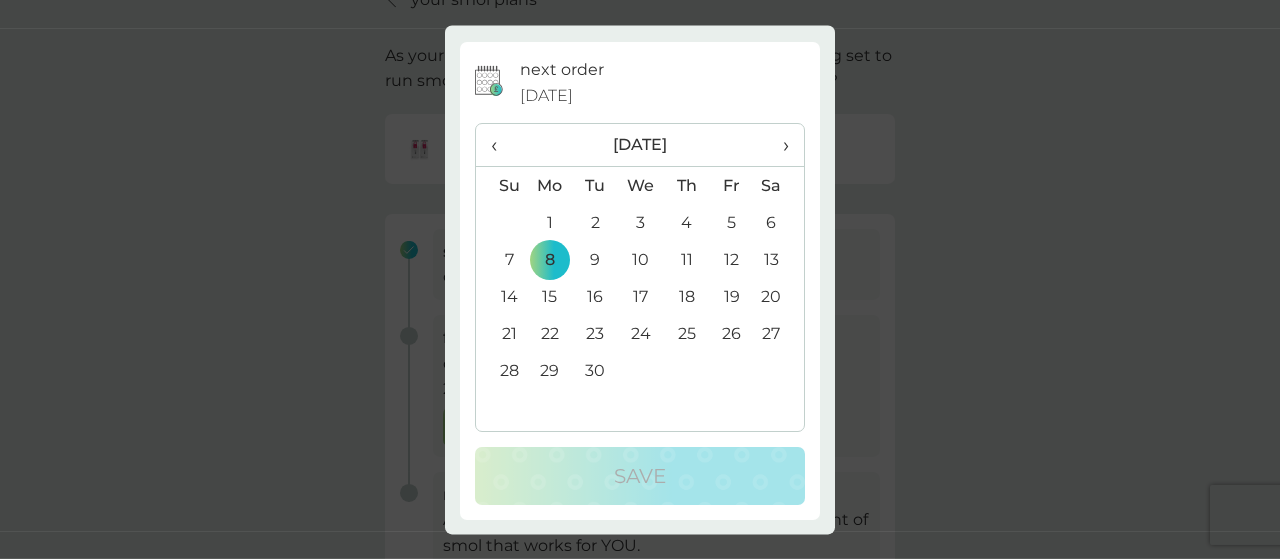 scroll, scrollTop: 0, scrollLeft: 0, axis: both 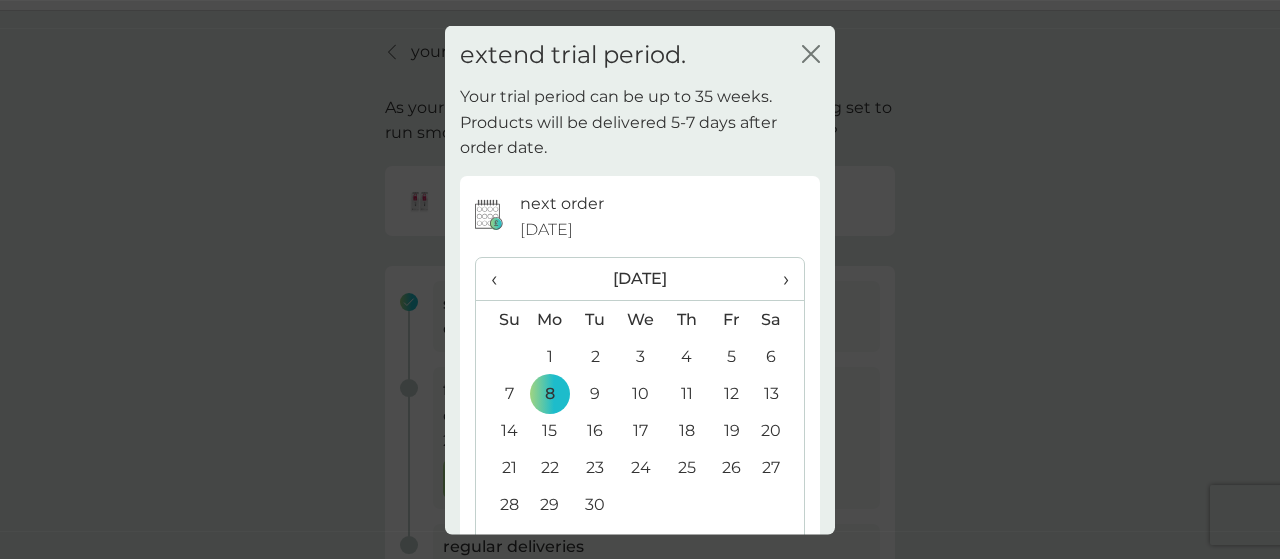 click on "close" 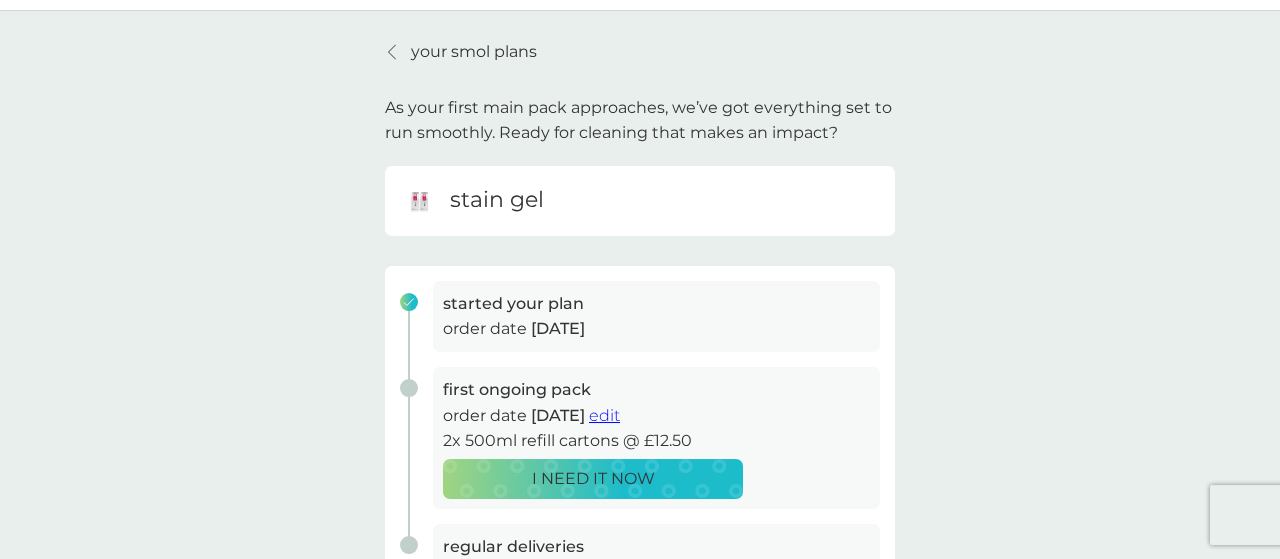 click on "edit" at bounding box center (604, 415) 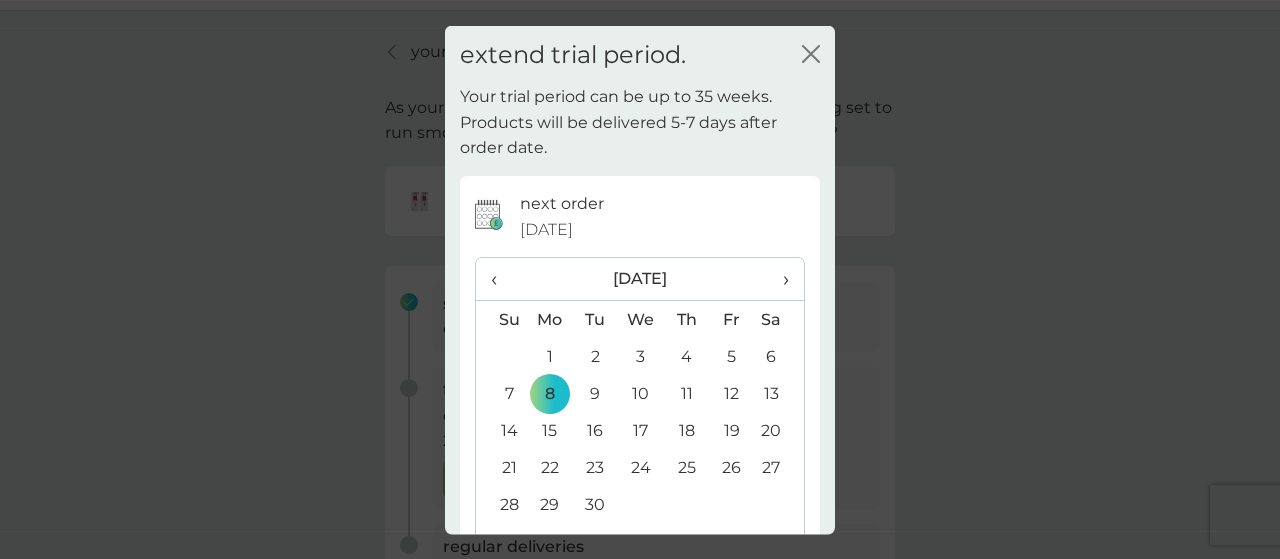 click on "Your trial period can be up to 35 weeks. Products will be delivered 5-7 days after order date." at bounding box center [640, 122] 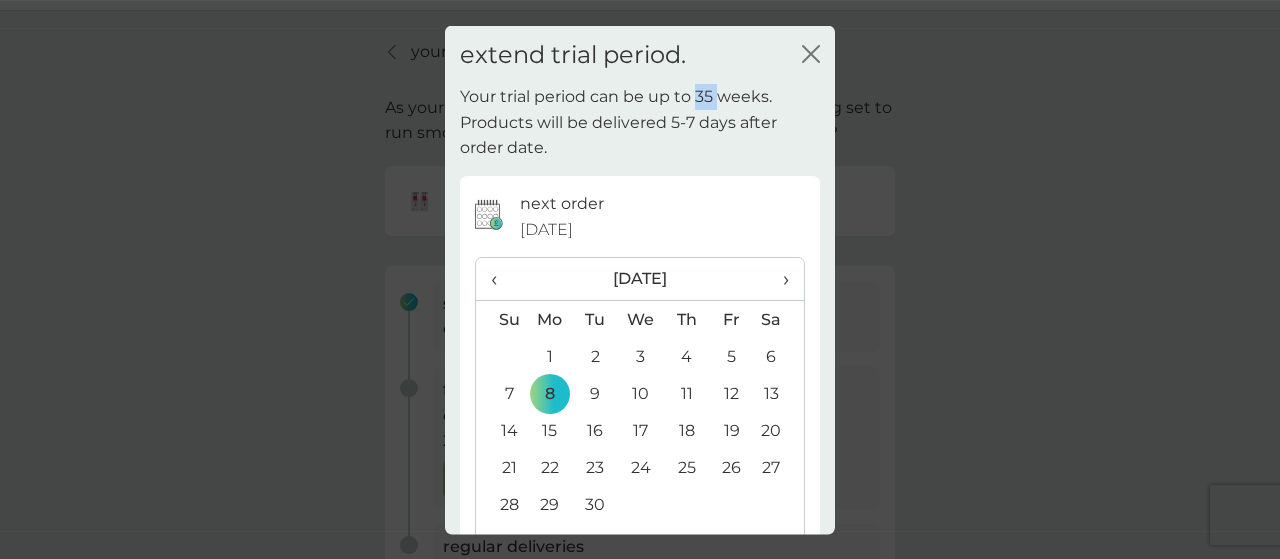 click on "Your trial period can be up to 35 weeks. Products will be delivered 5-7 days after order date." at bounding box center (640, 122) 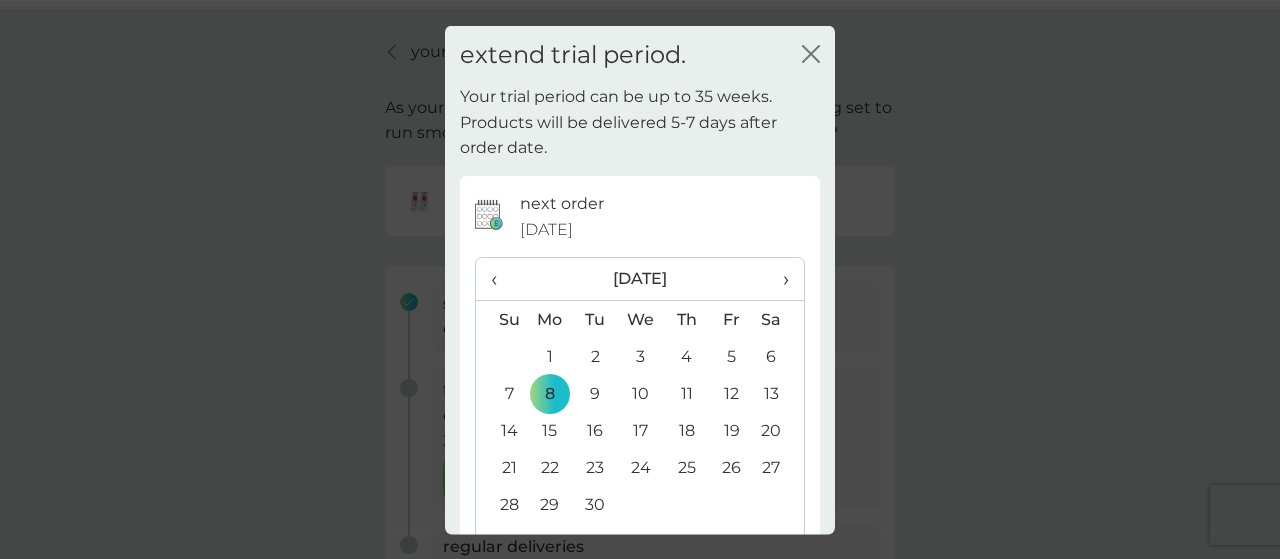 click on "Your trial period can be up to 35 weeks. Products will be delivered 5-7 days after order date." at bounding box center [640, 122] 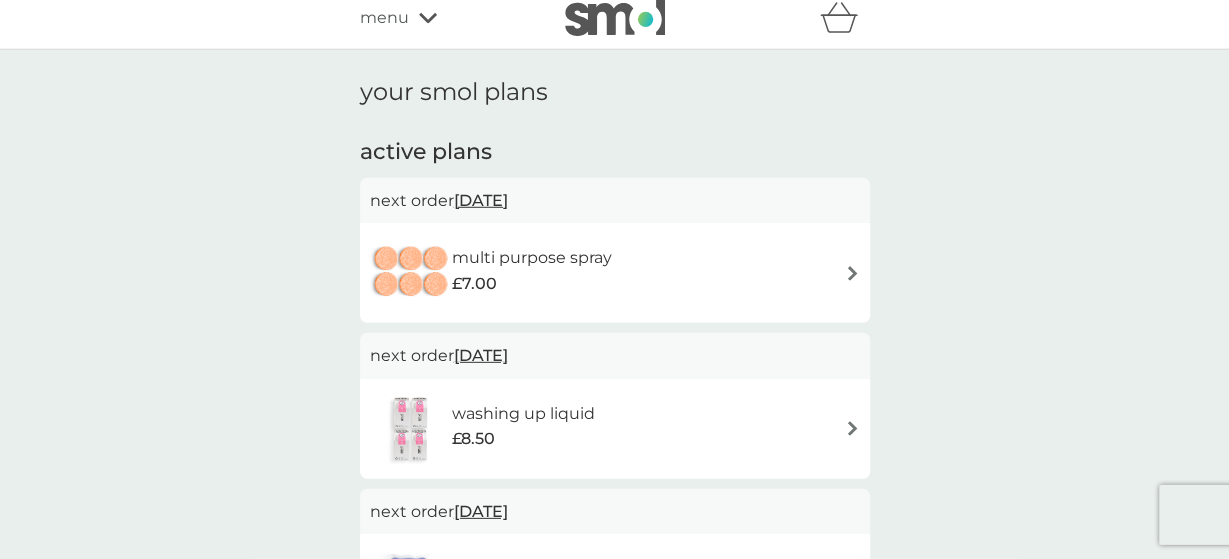 scroll, scrollTop: 0, scrollLeft: 0, axis: both 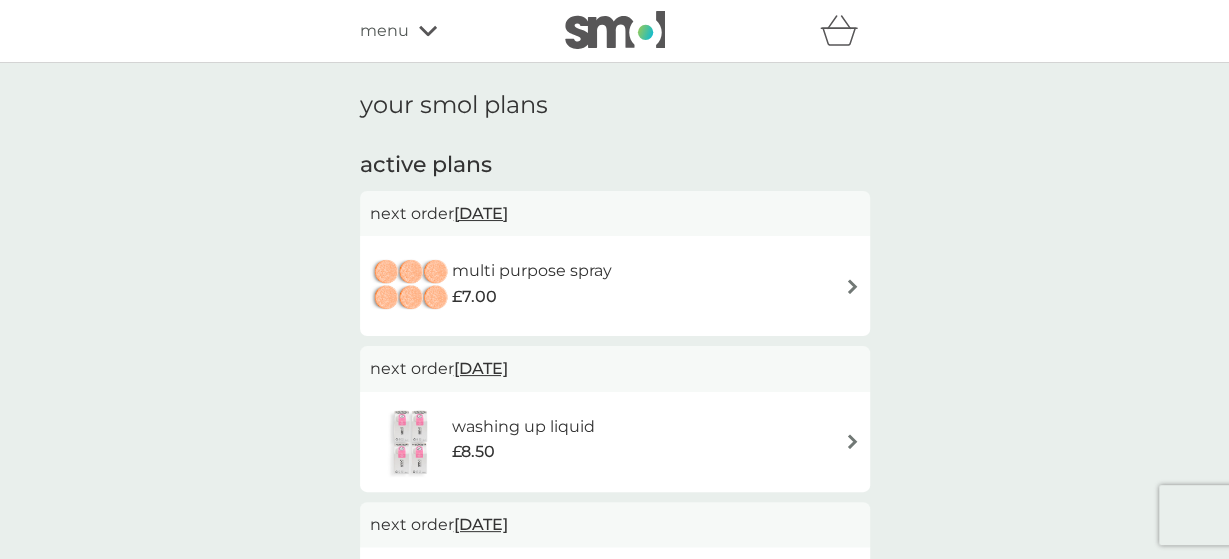 click on "menu" at bounding box center (445, 31) 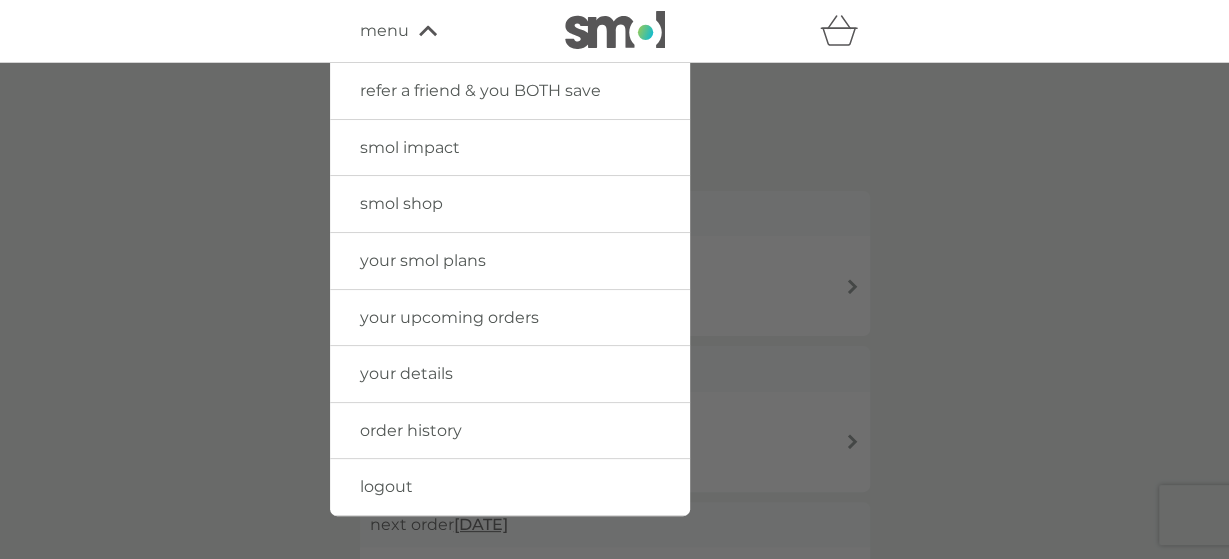 click on "your upcoming orders" at bounding box center (449, 317) 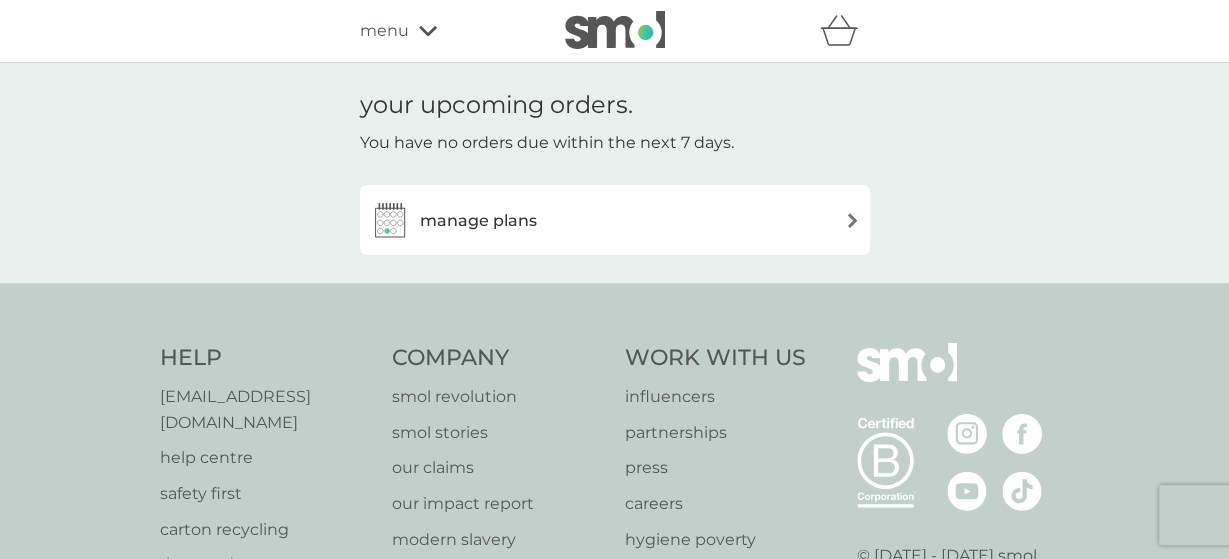 scroll, scrollTop: 11, scrollLeft: 0, axis: vertical 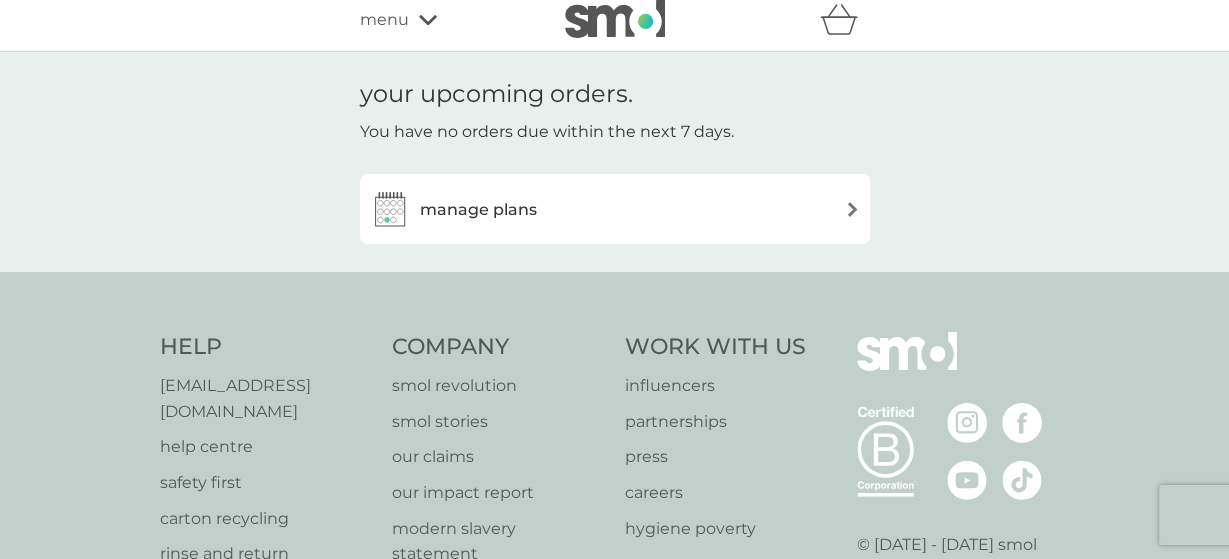 click on "manage plans" at bounding box center [615, 209] 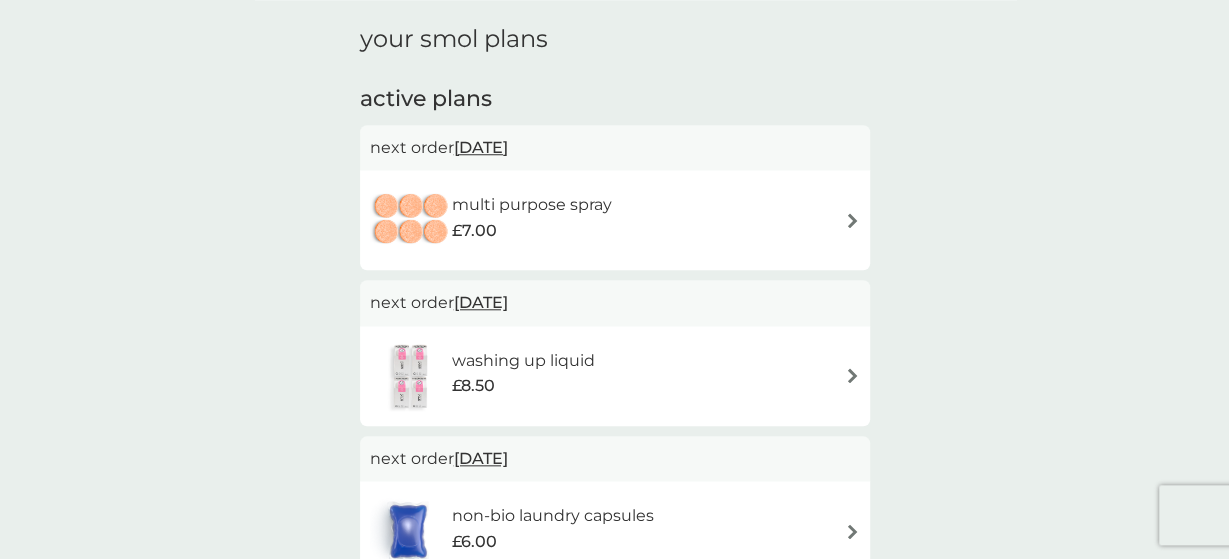scroll, scrollTop: 67, scrollLeft: 0, axis: vertical 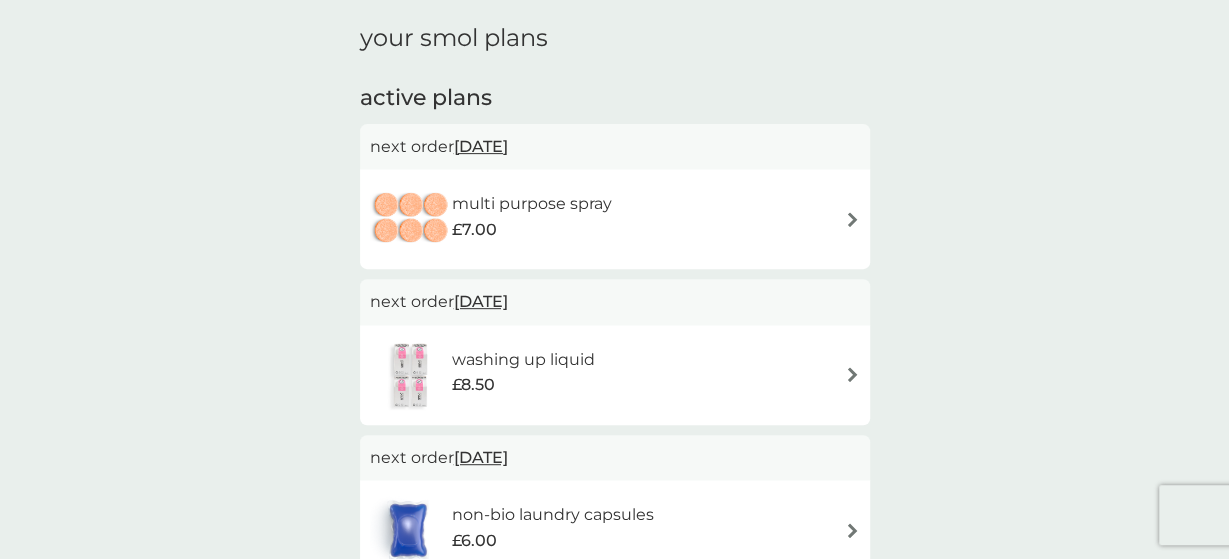click at bounding box center (852, 219) 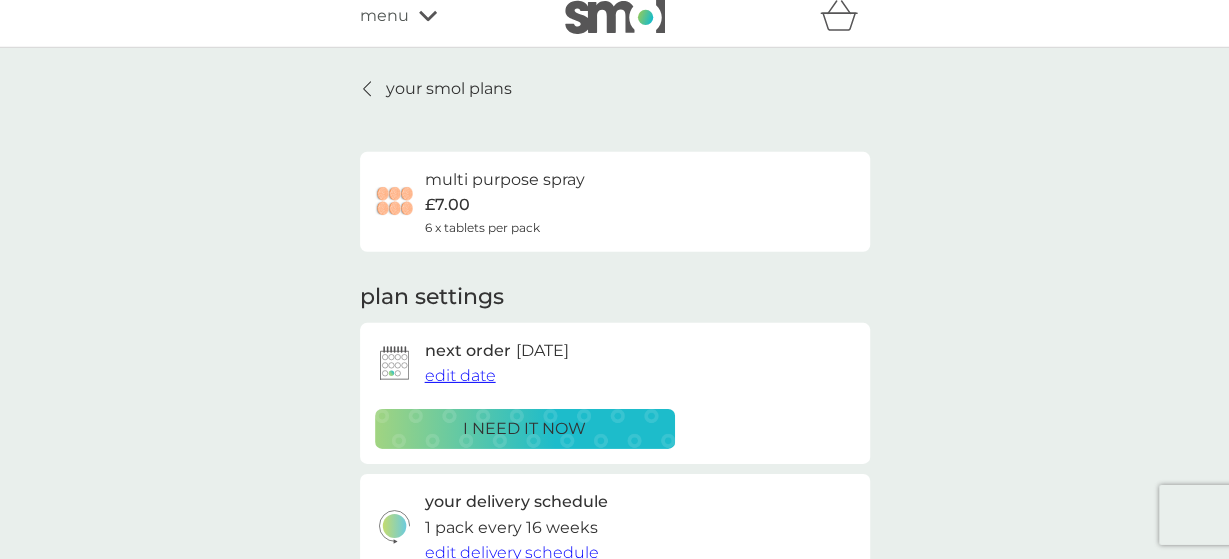 scroll, scrollTop: 16, scrollLeft: 0, axis: vertical 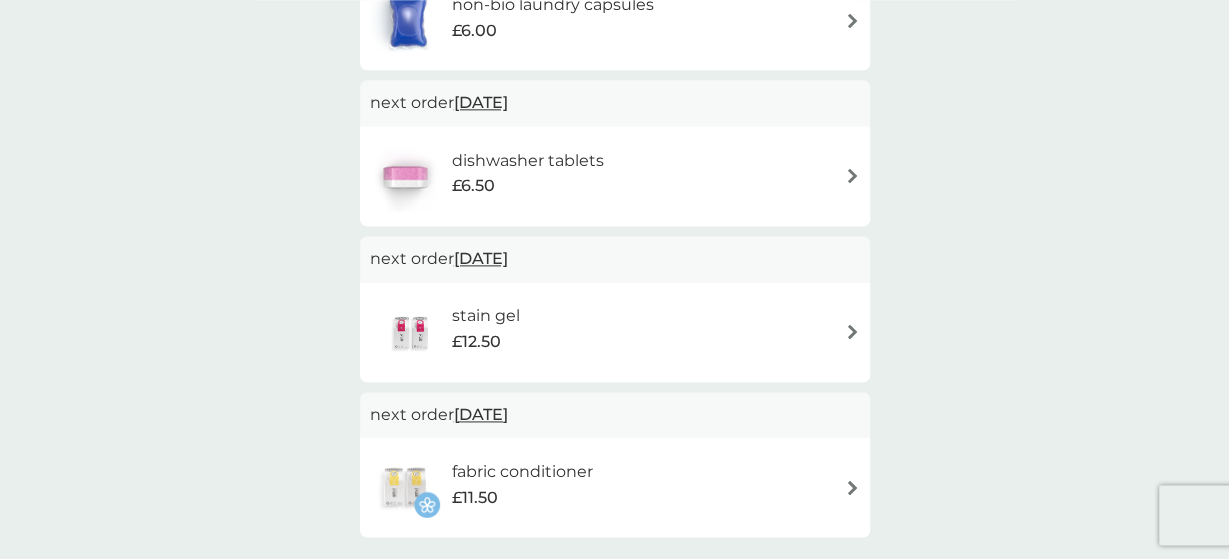 click on "stain gel £12.50" at bounding box center (615, 332) 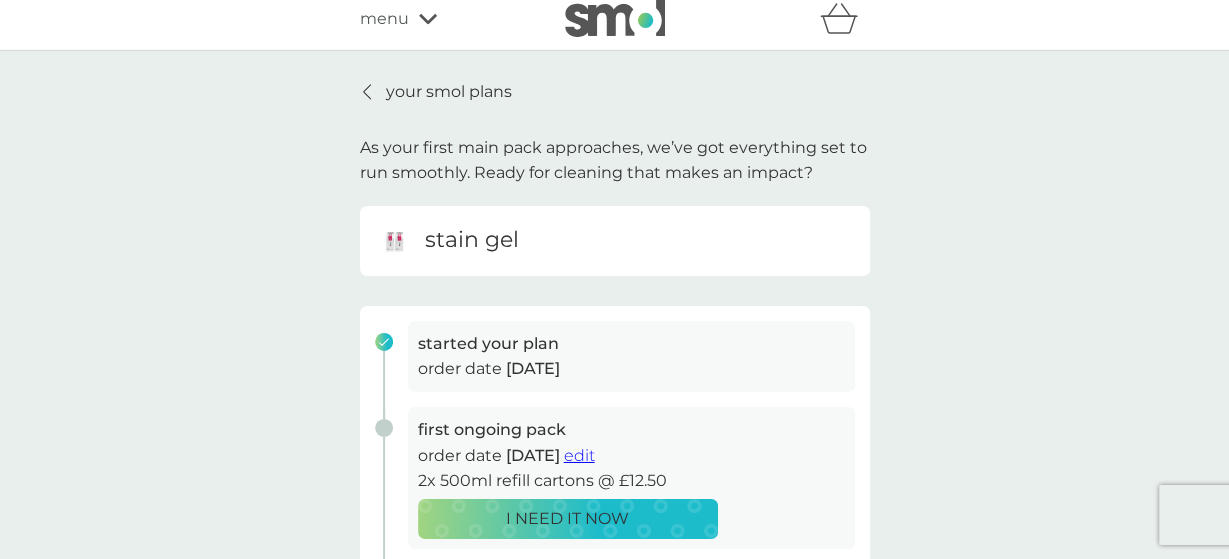 scroll, scrollTop: 10, scrollLeft: 0, axis: vertical 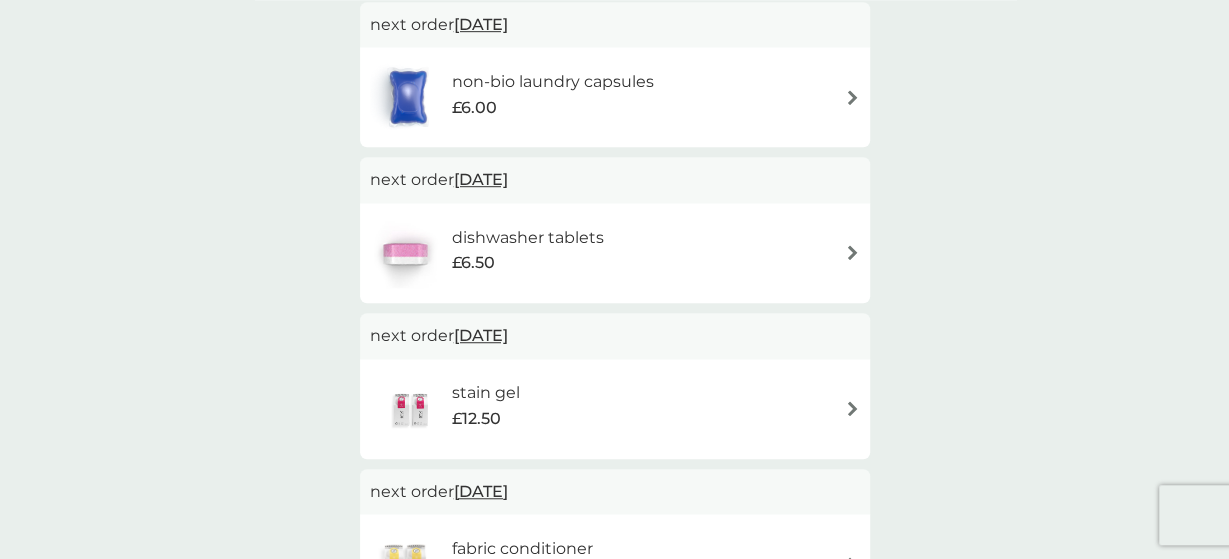 click on "dishwasher tablets £6.50" at bounding box center [615, 253] 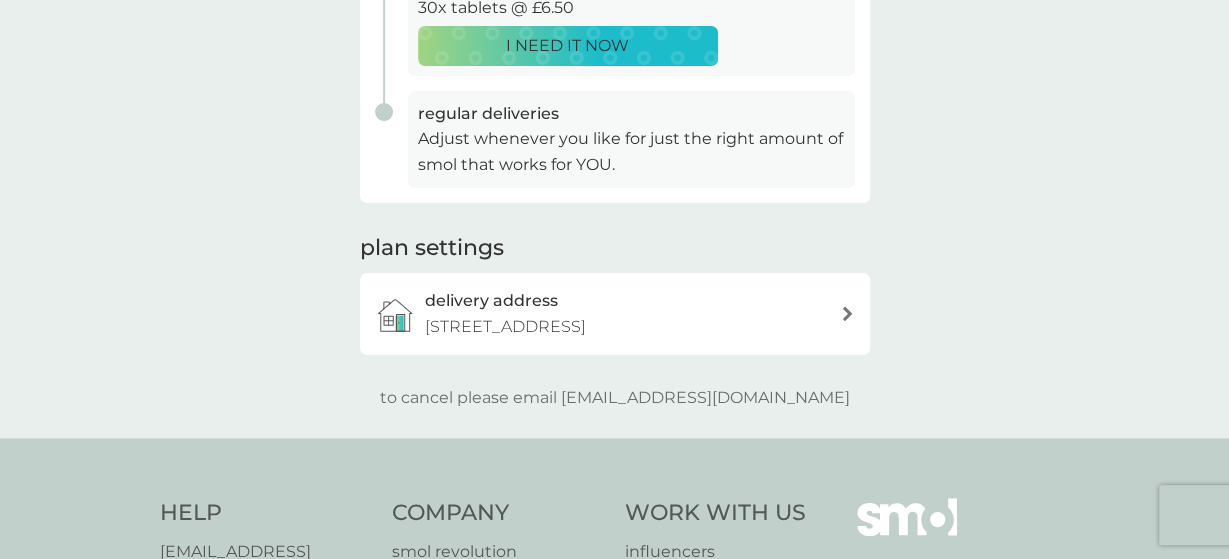 scroll, scrollTop: 0, scrollLeft: 0, axis: both 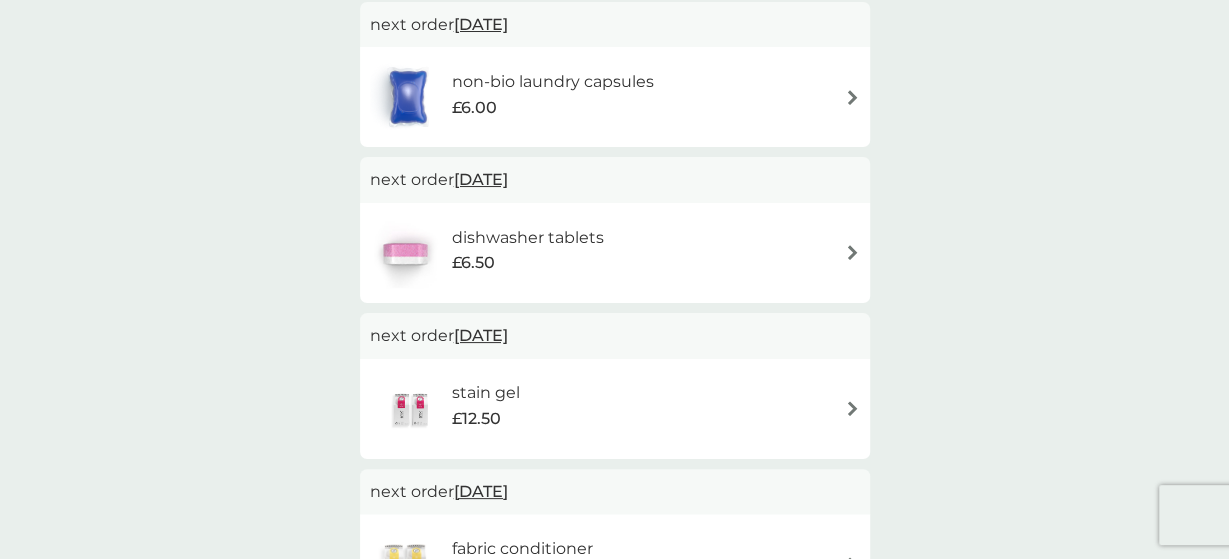 click on "non-bio laundry capsules £6.00" at bounding box center [562, 97] 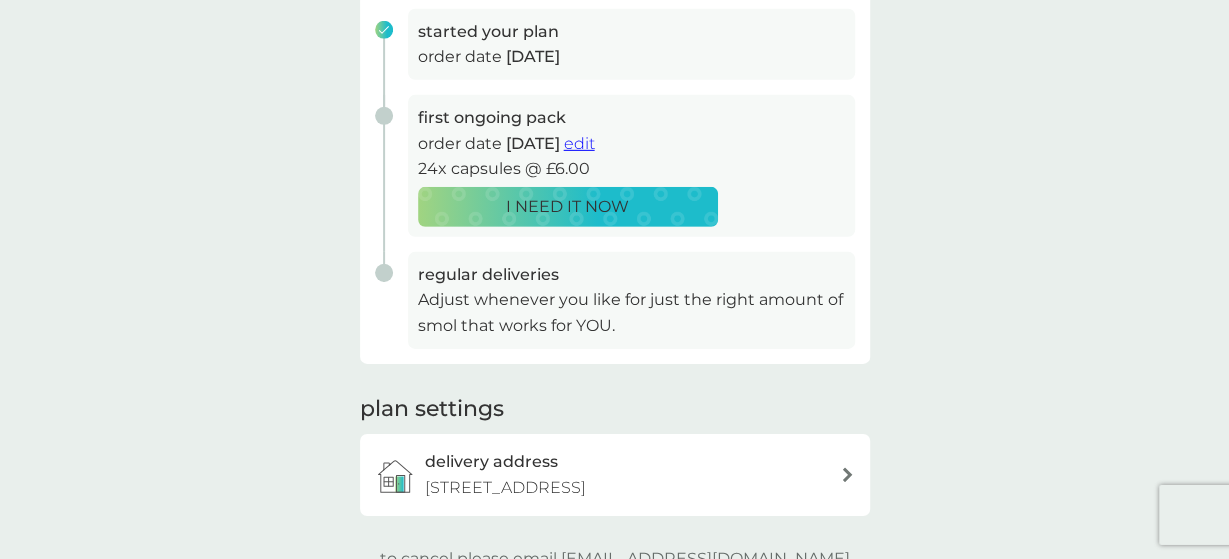 scroll, scrollTop: 404, scrollLeft: 0, axis: vertical 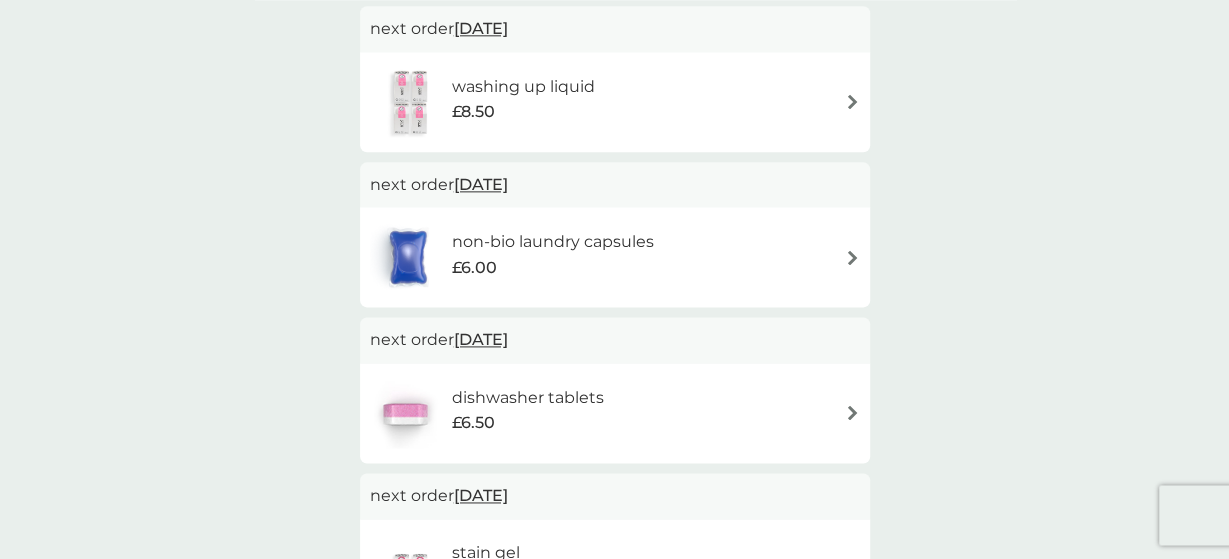 click on "£8.50" at bounding box center (473, 112) 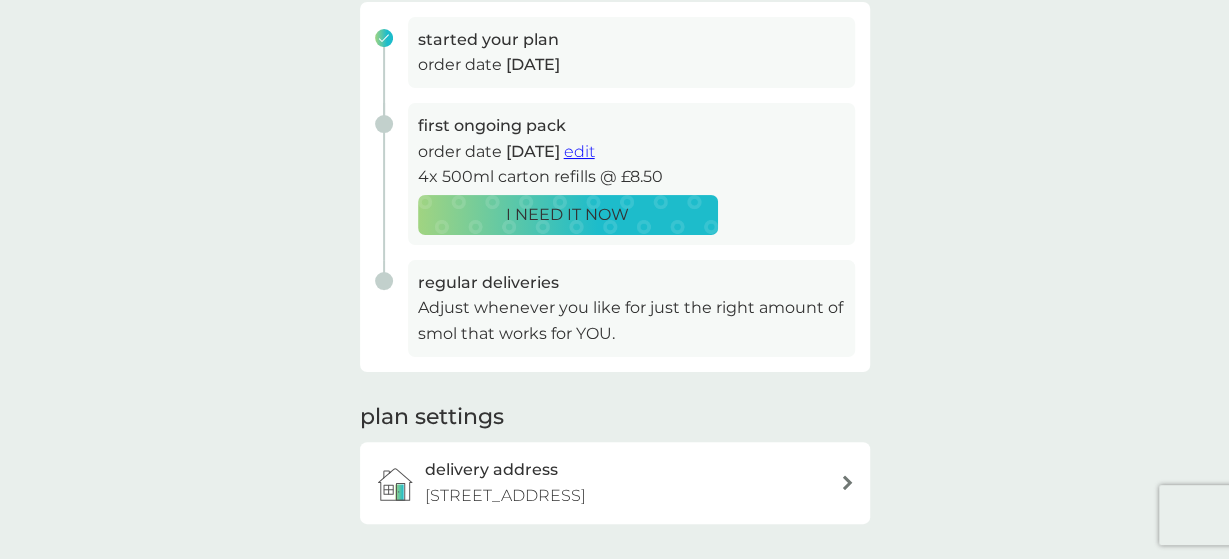 scroll, scrollTop: 0, scrollLeft: 0, axis: both 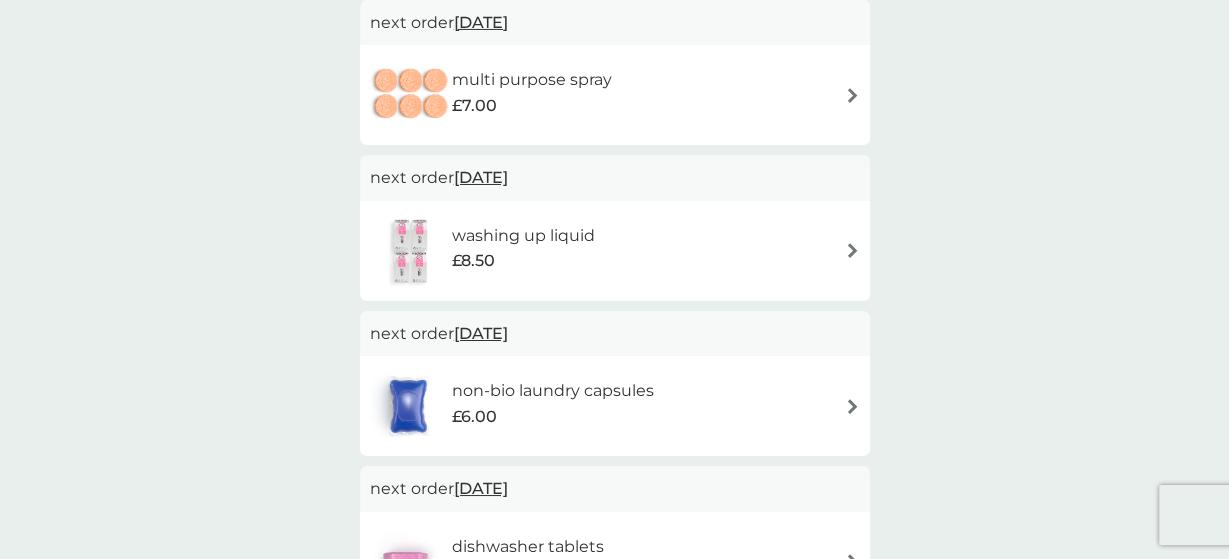 click on "£7.00" at bounding box center (532, 106) 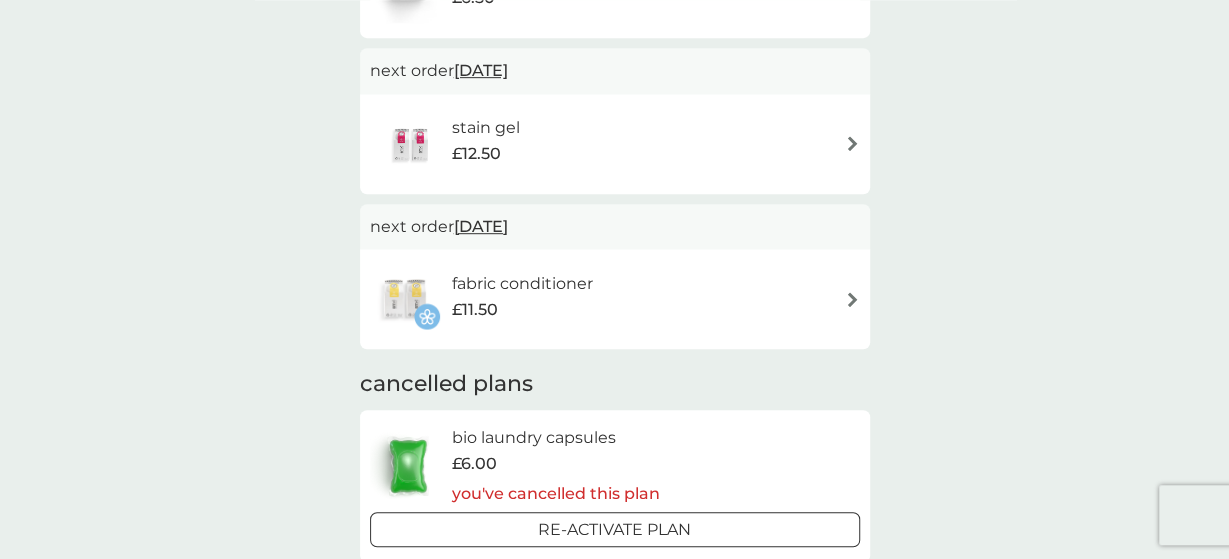click on "£11.50" at bounding box center [521, 310] 